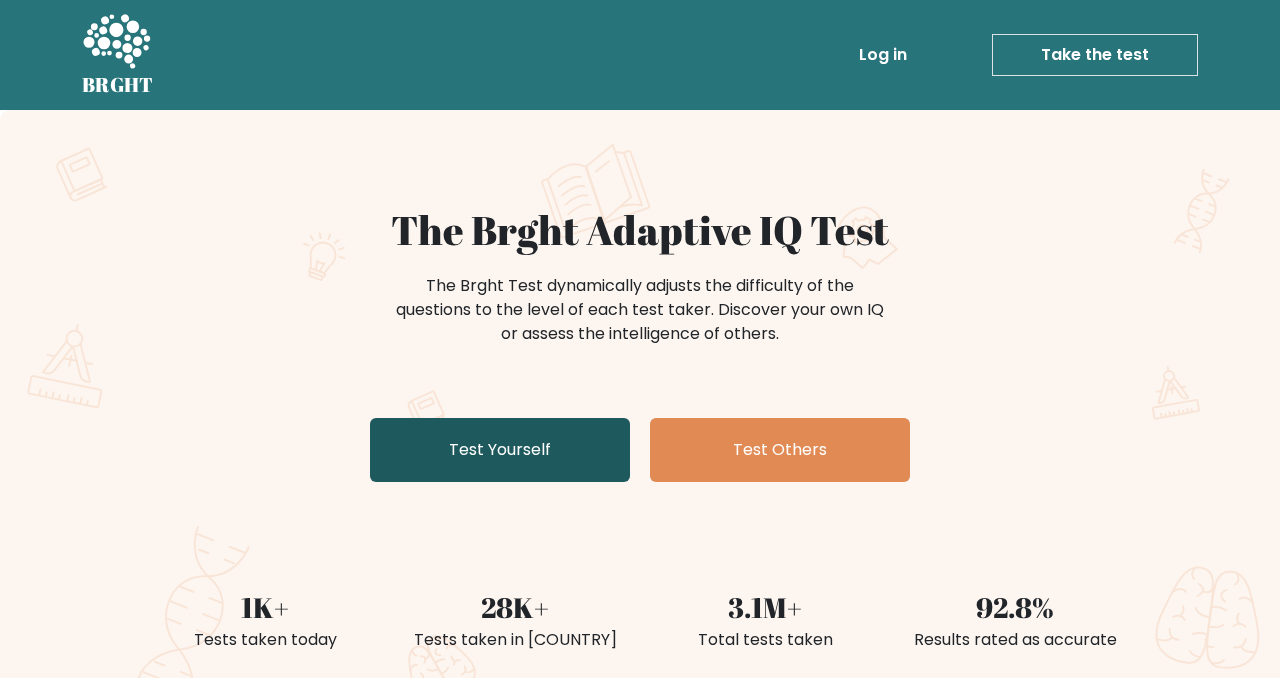 scroll, scrollTop: 0, scrollLeft: 0, axis: both 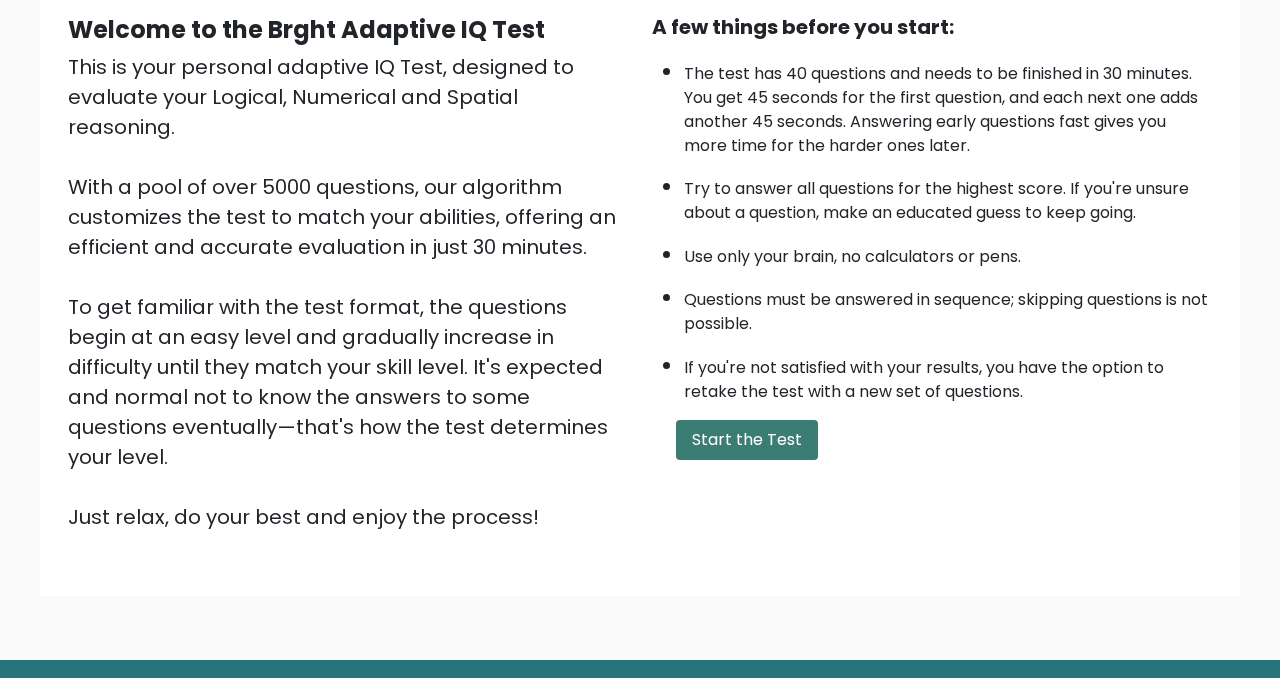 click on "Start the Test" at bounding box center [747, 440] 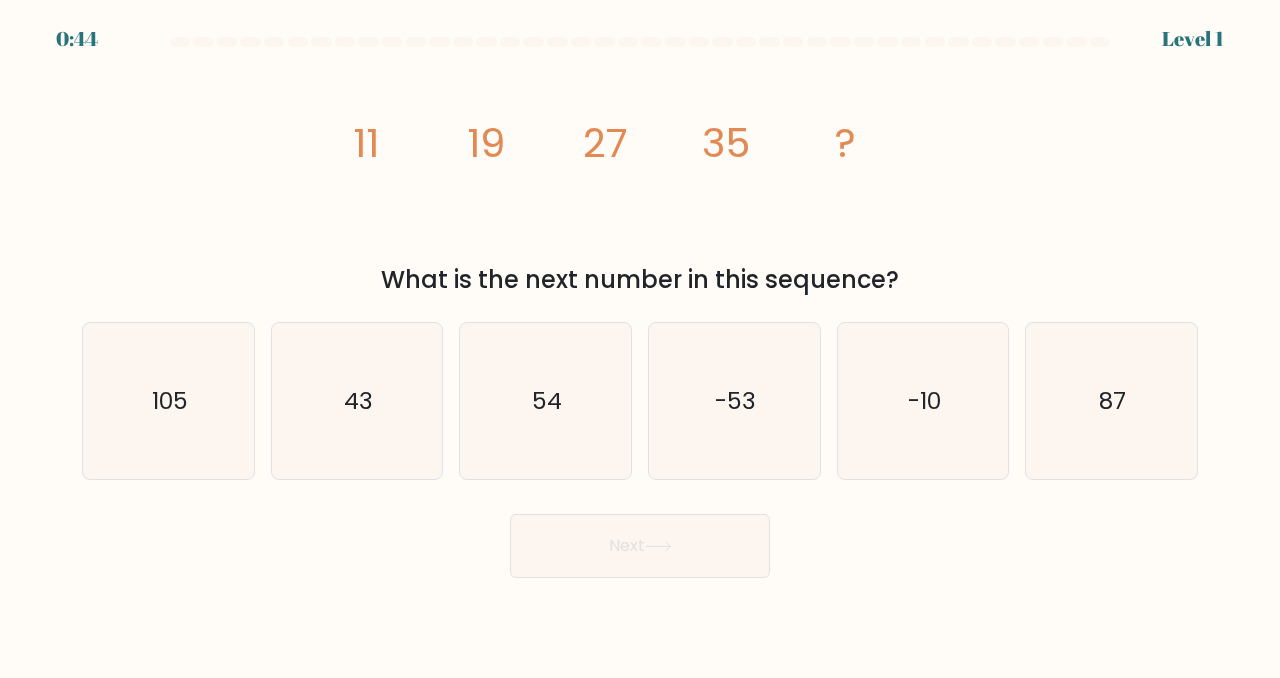 scroll, scrollTop: 0, scrollLeft: 0, axis: both 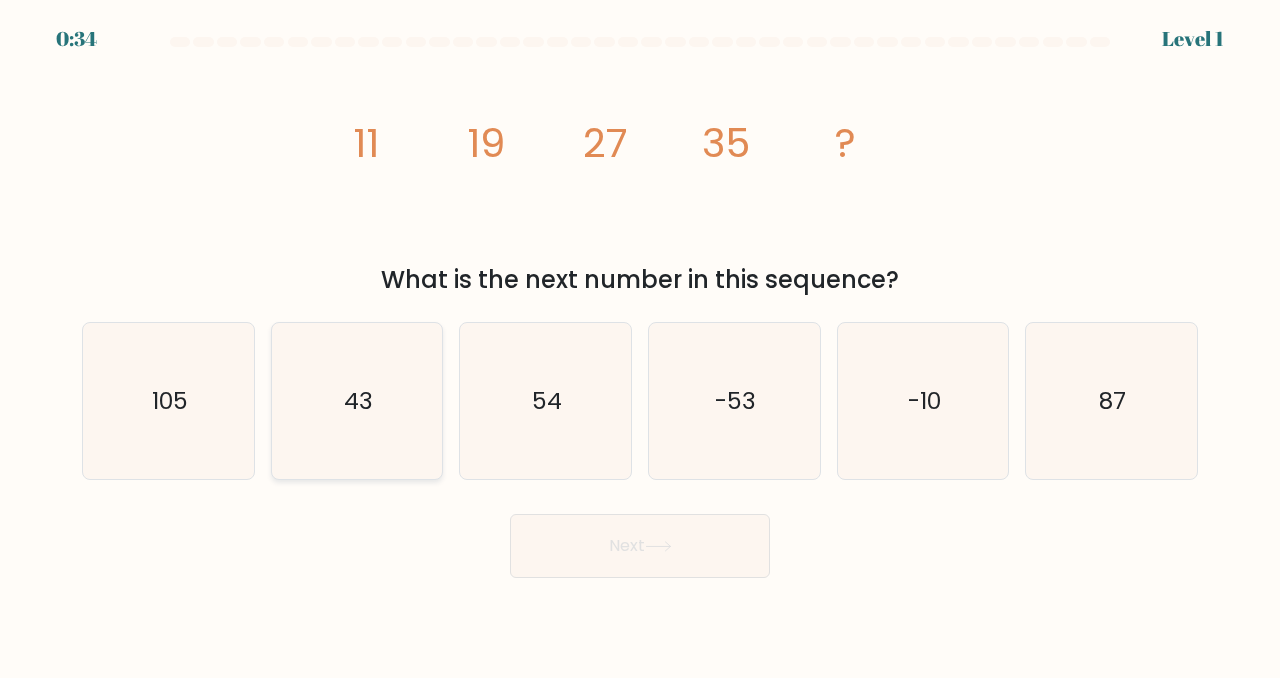 click on "43" 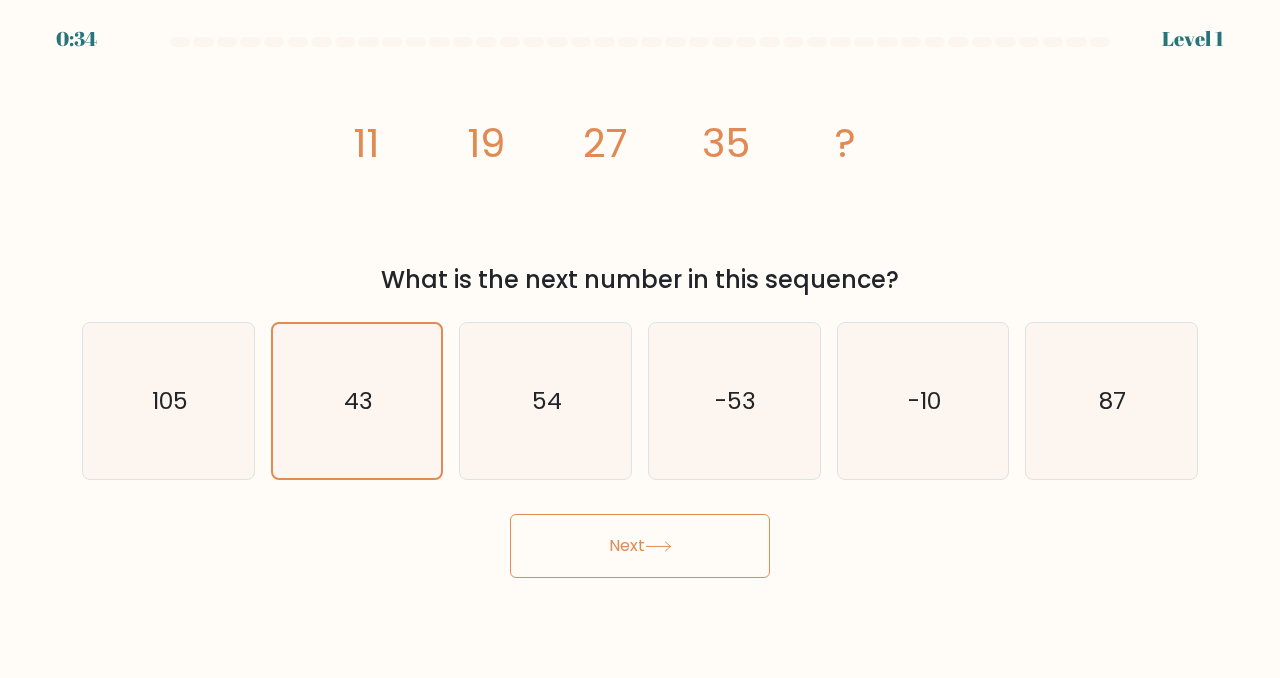 click on "Next" at bounding box center (640, 546) 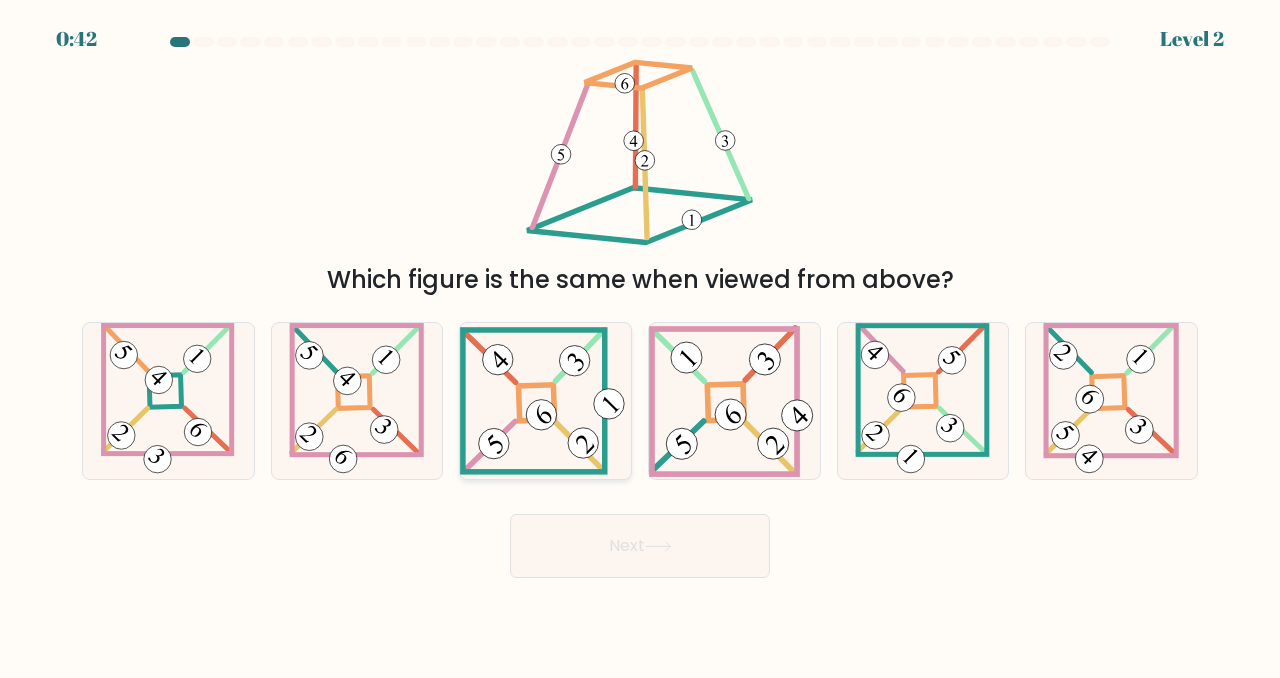 click 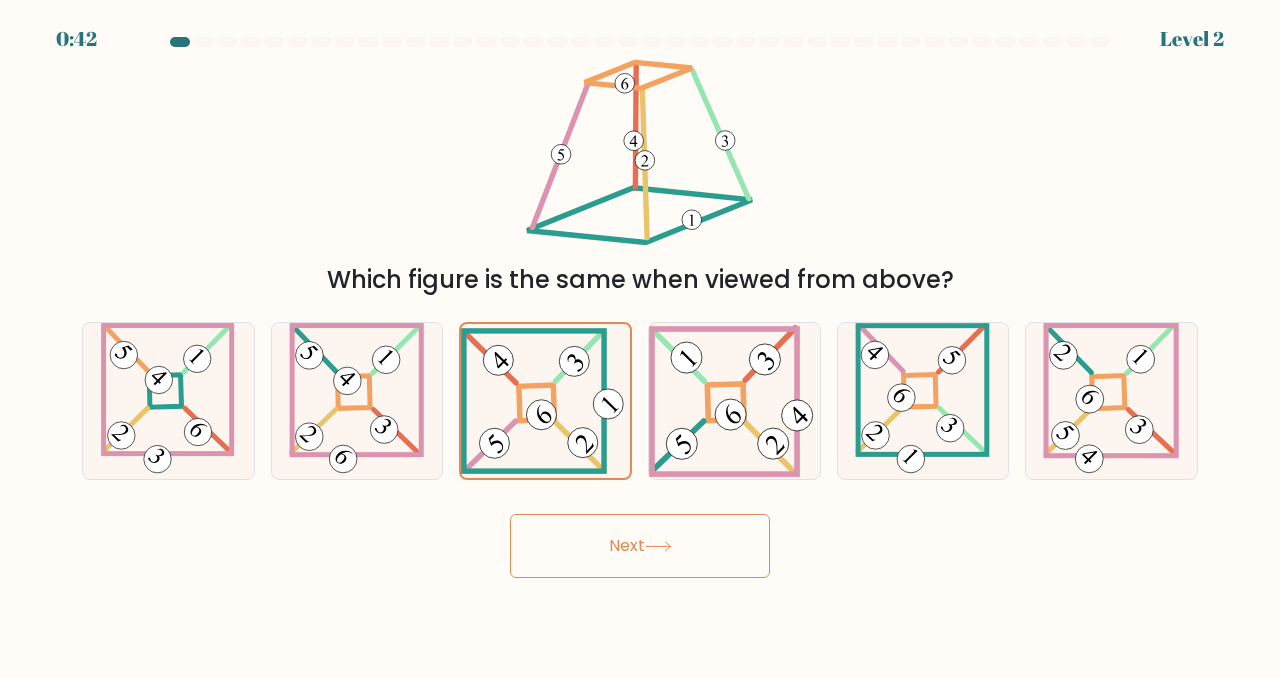 click on "Next" at bounding box center (640, 546) 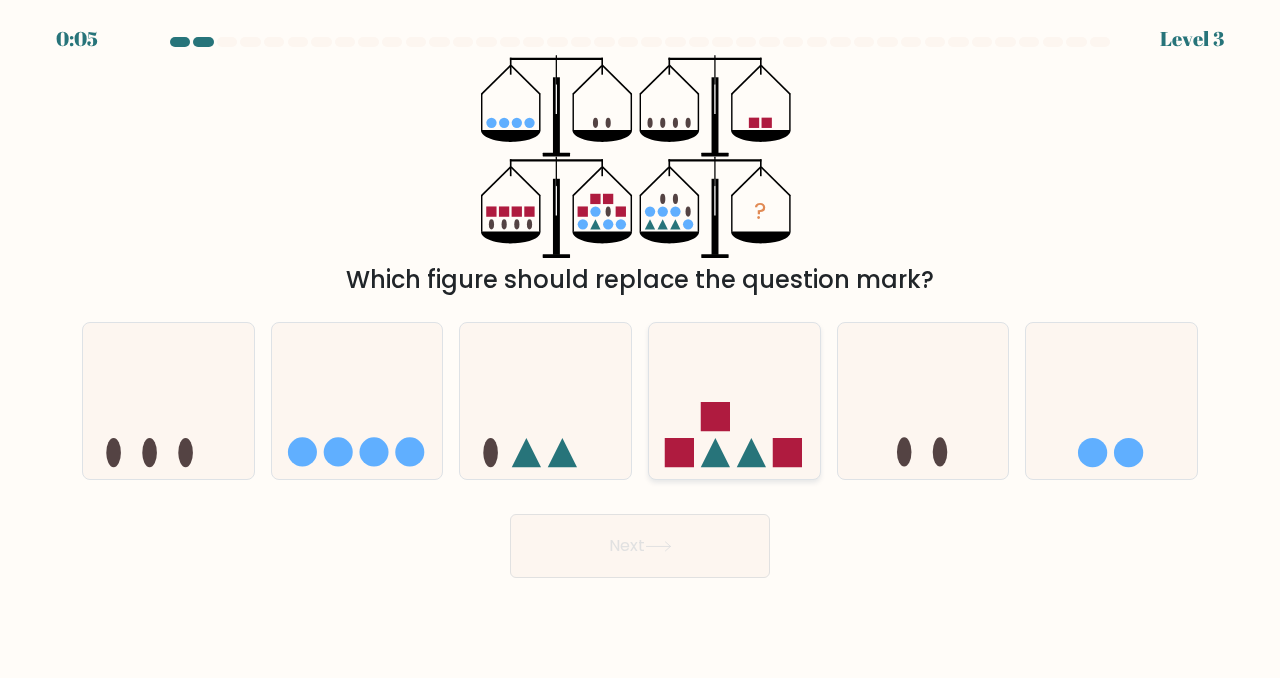 click 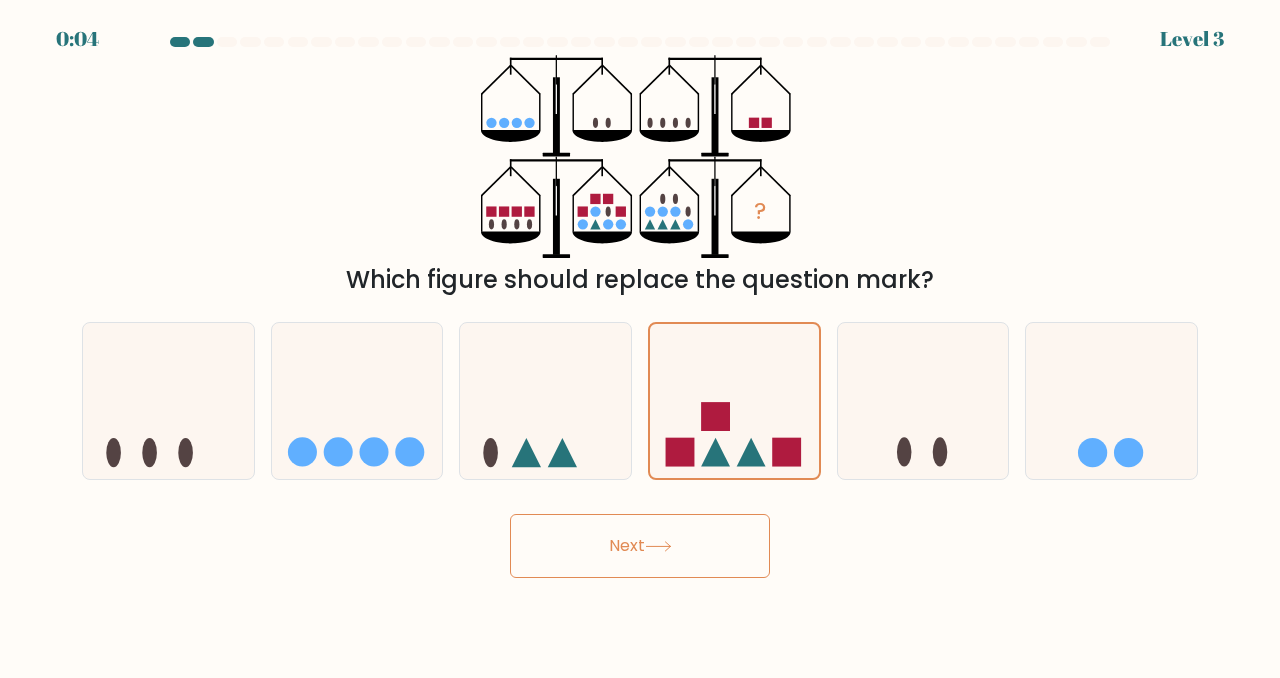 click on "Next" at bounding box center [640, 546] 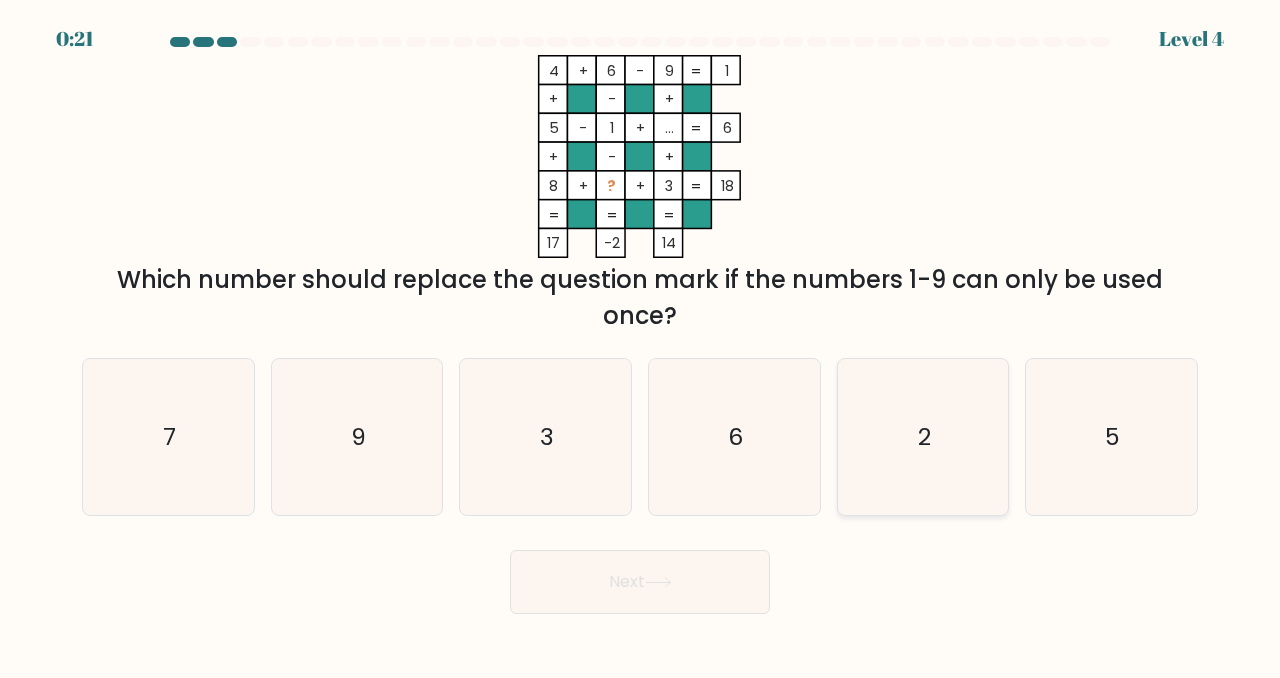 click on "2" 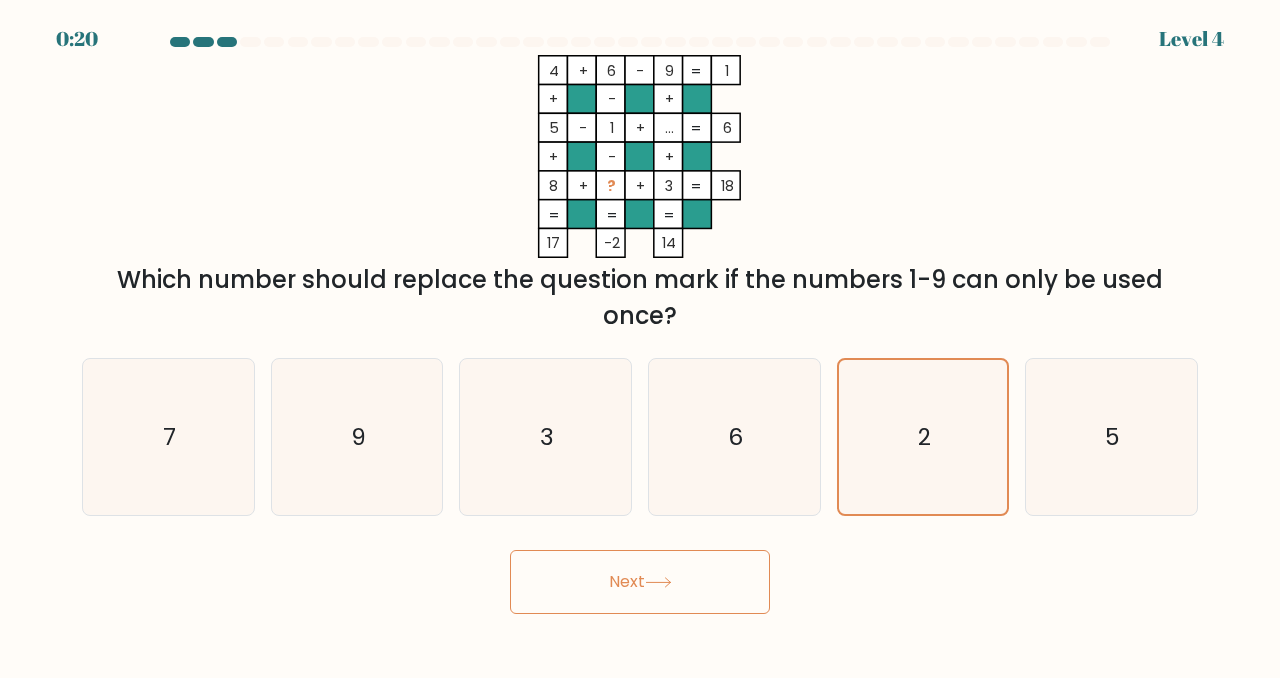 click on "Next" at bounding box center (640, 582) 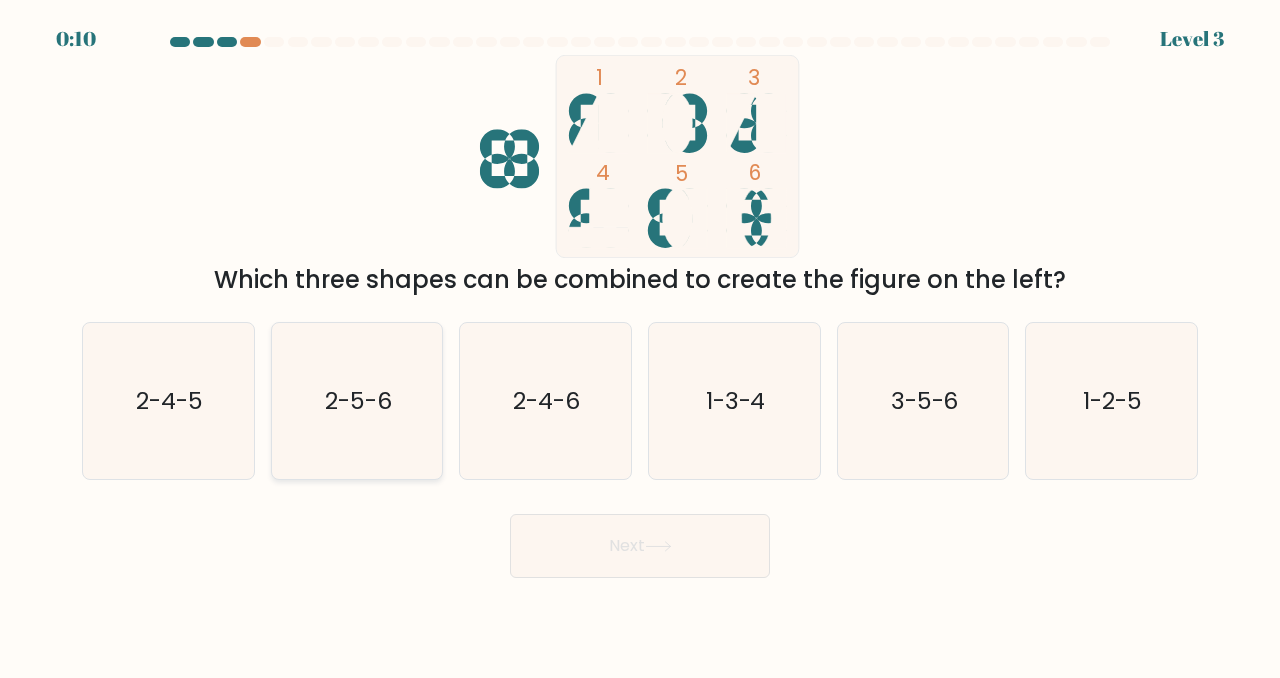 click on "2-5-6" 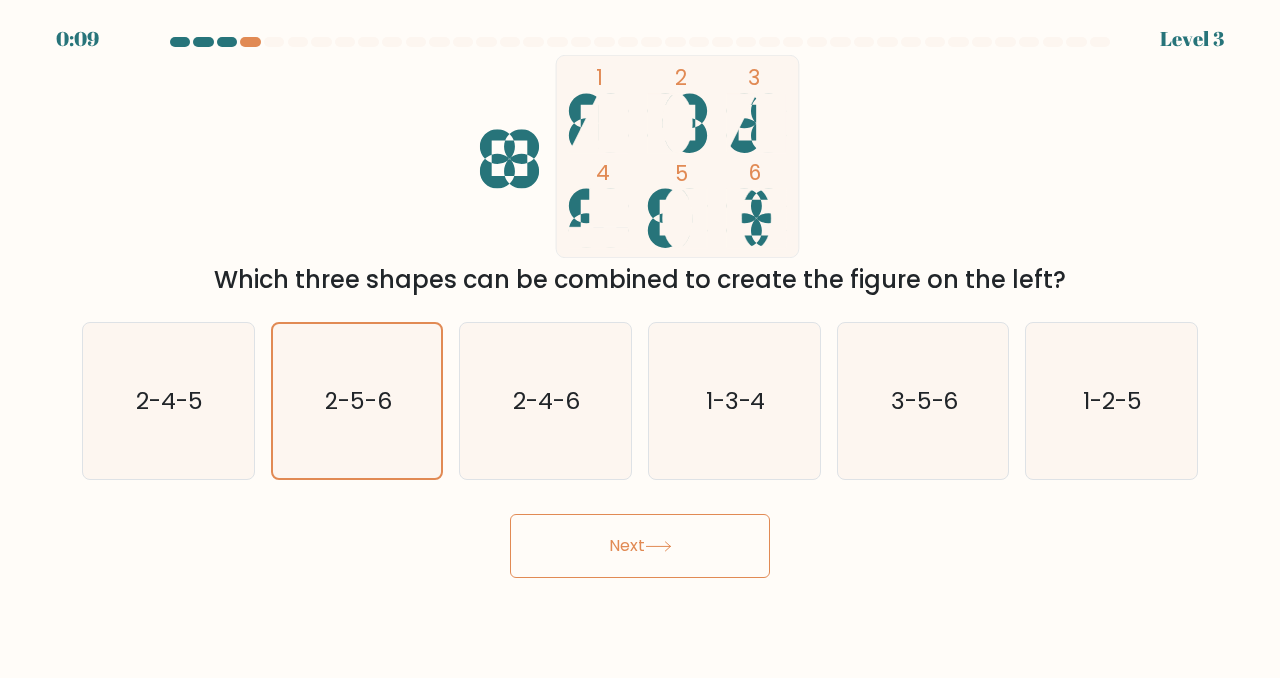 click on "Next" at bounding box center (640, 541) 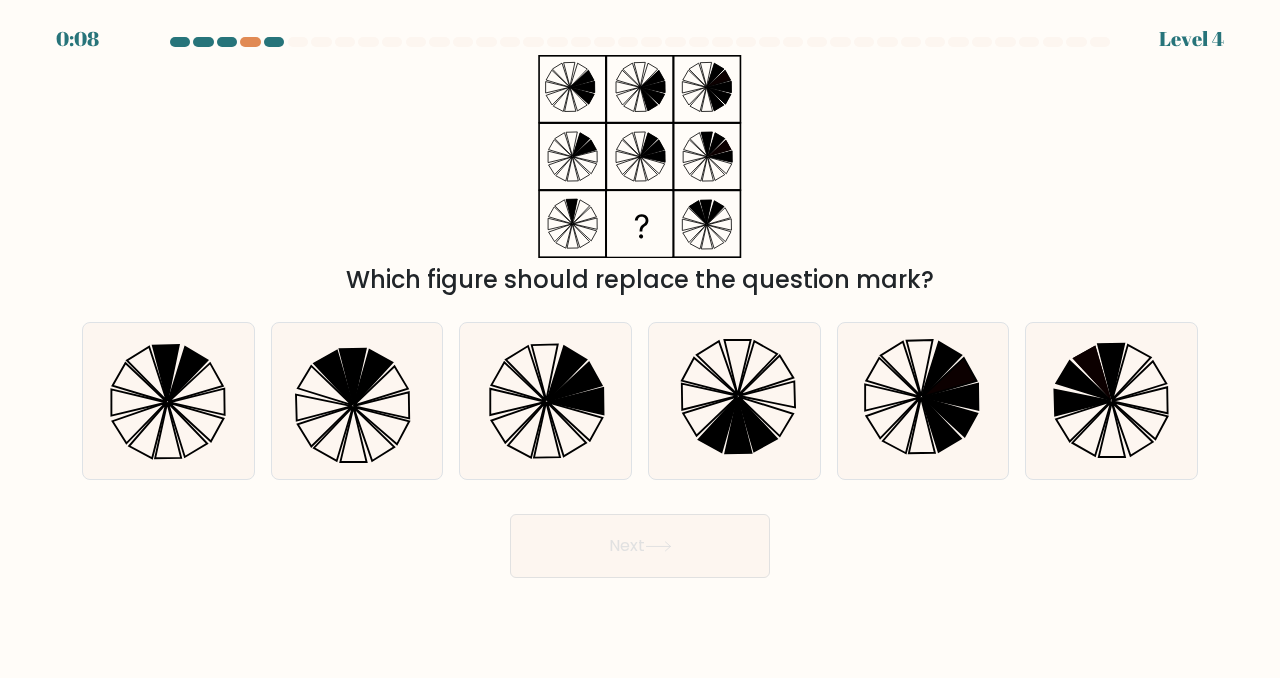 click on "Next" at bounding box center [640, 546] 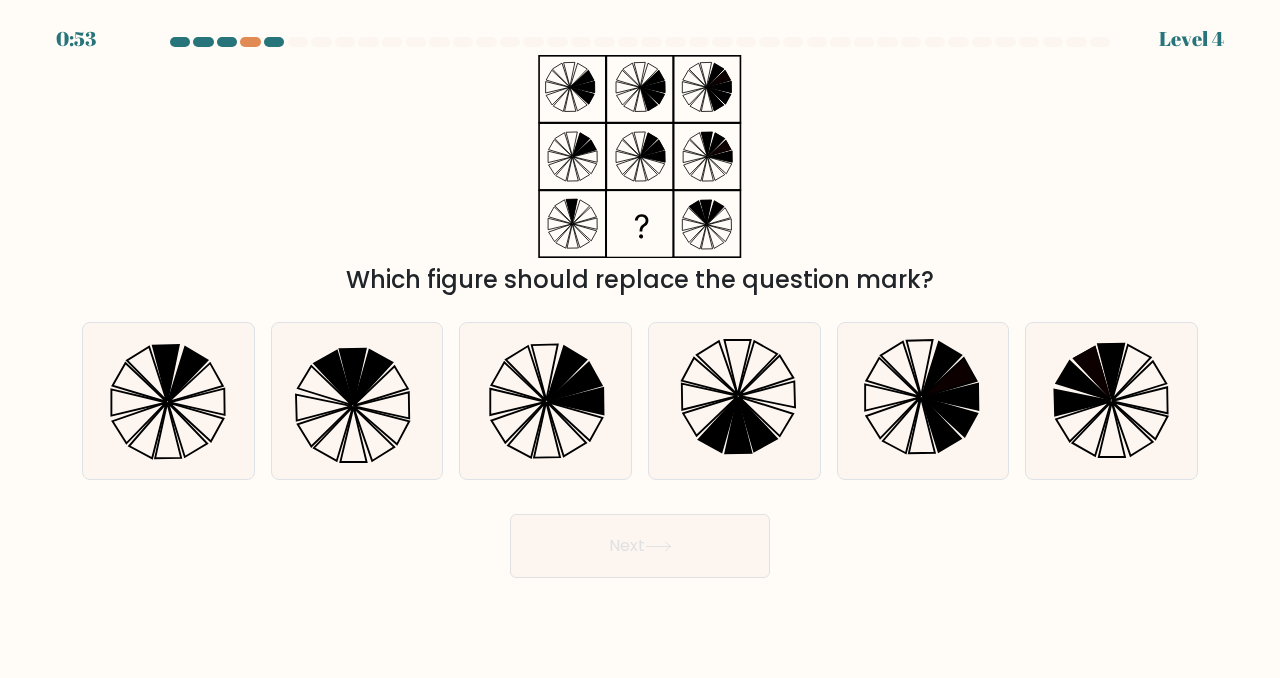 click on "Next" at bounding box center (640, 541) 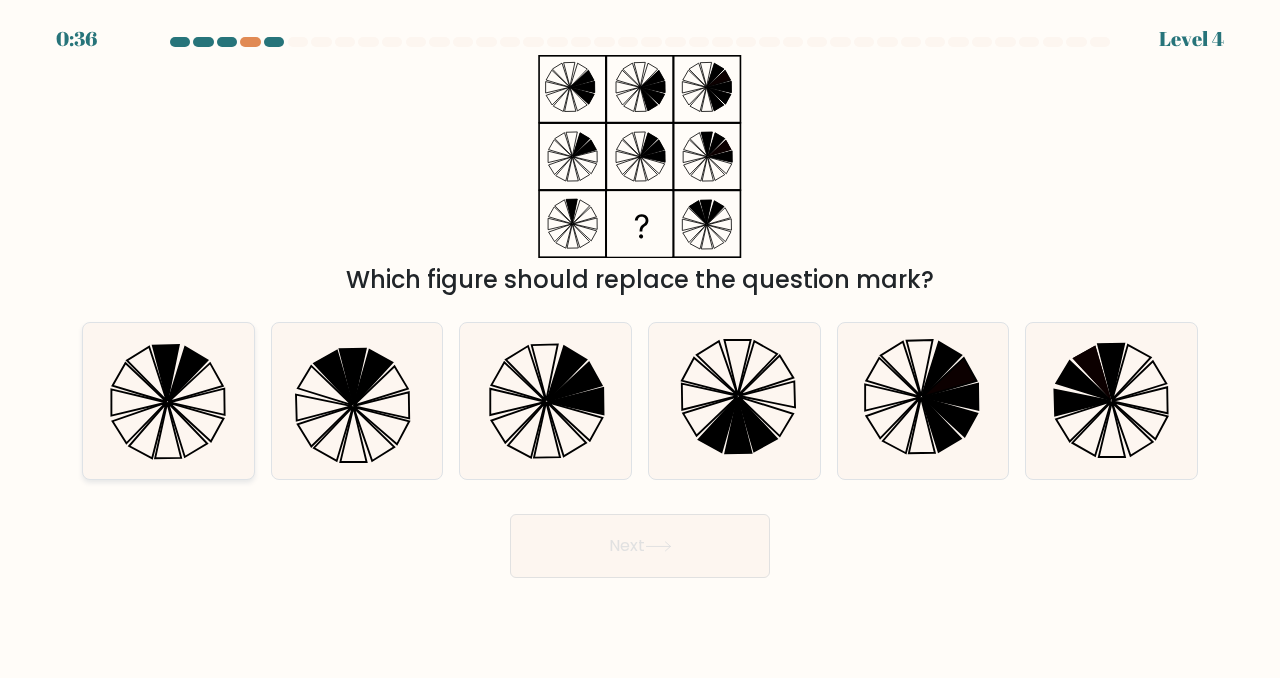 click 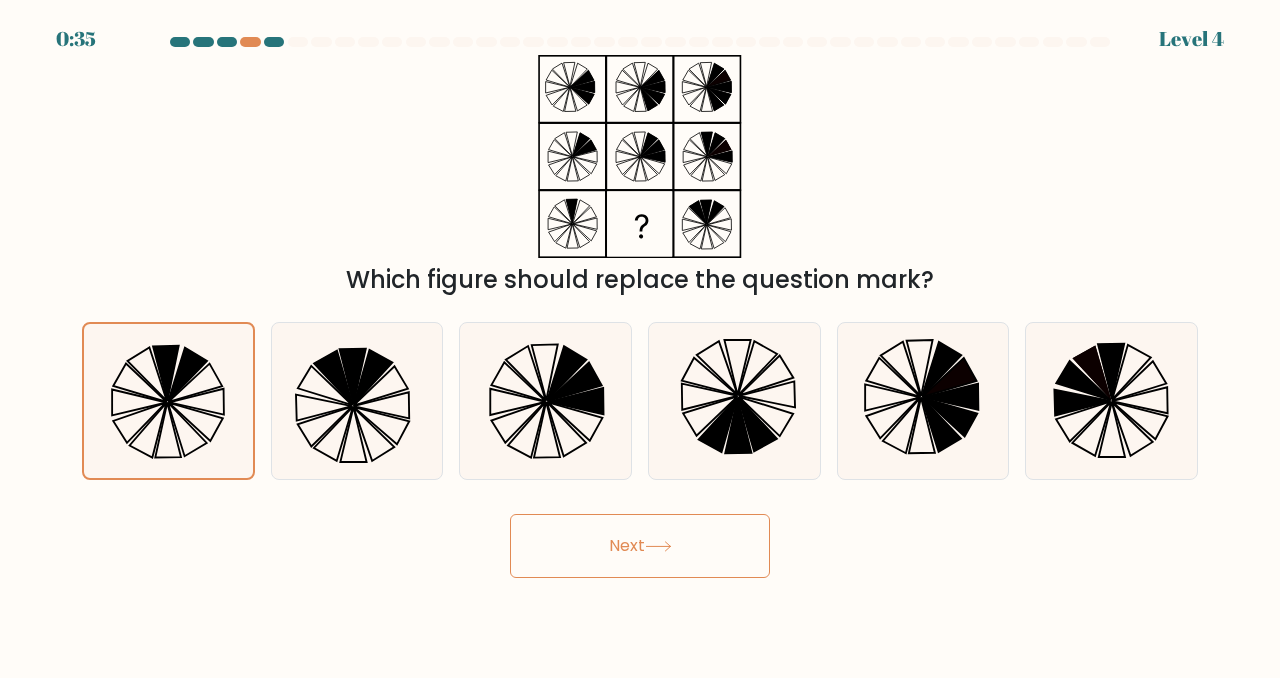 click on "Next" at bounding box center [640, 546] 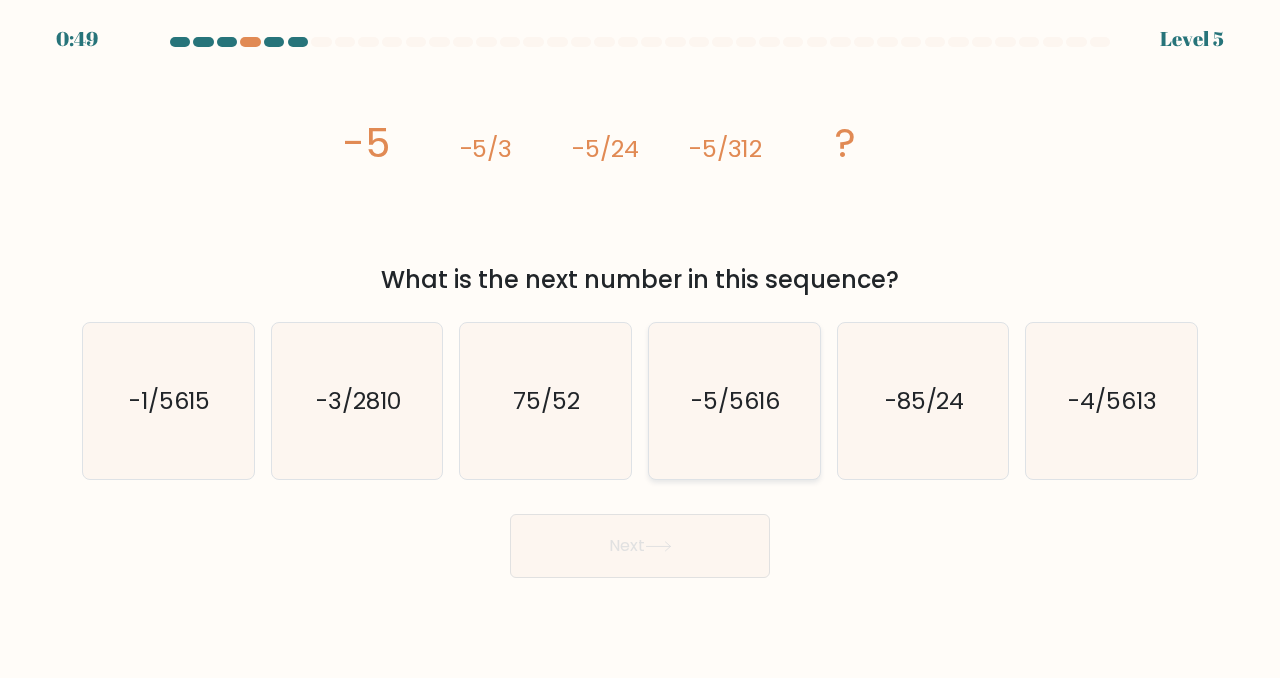 click on "-5/5616" 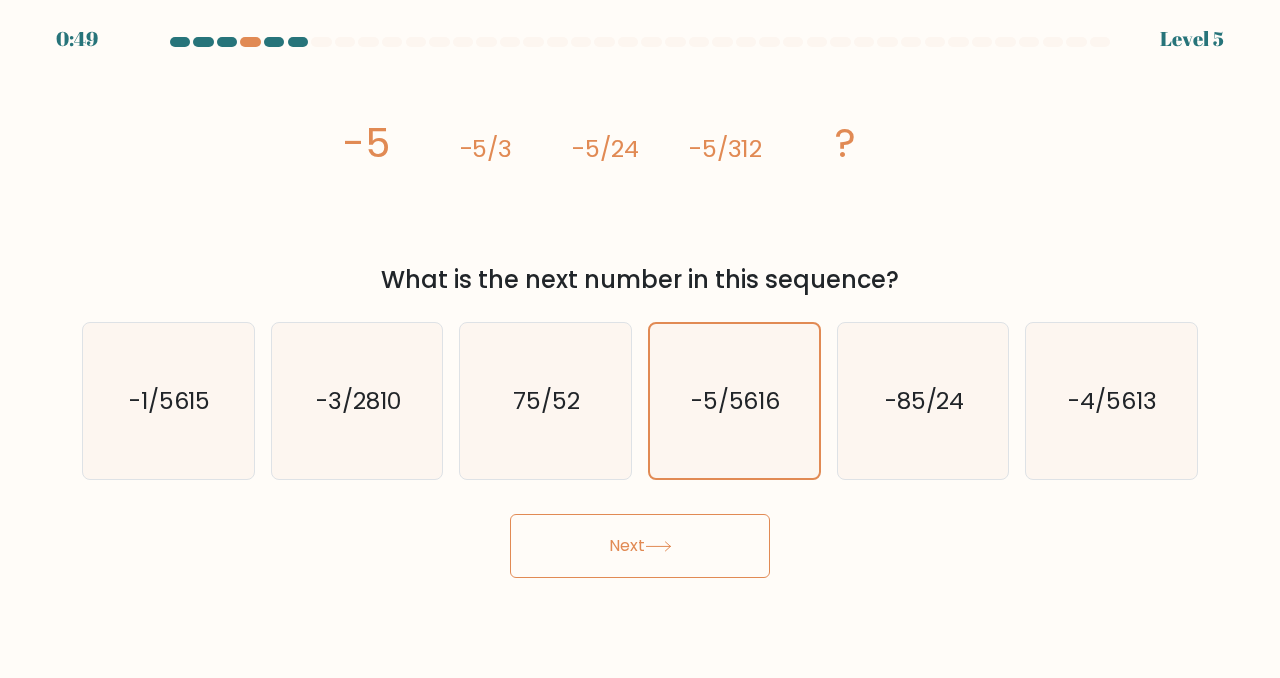 click on "Next" at bounding box center [640, 546] 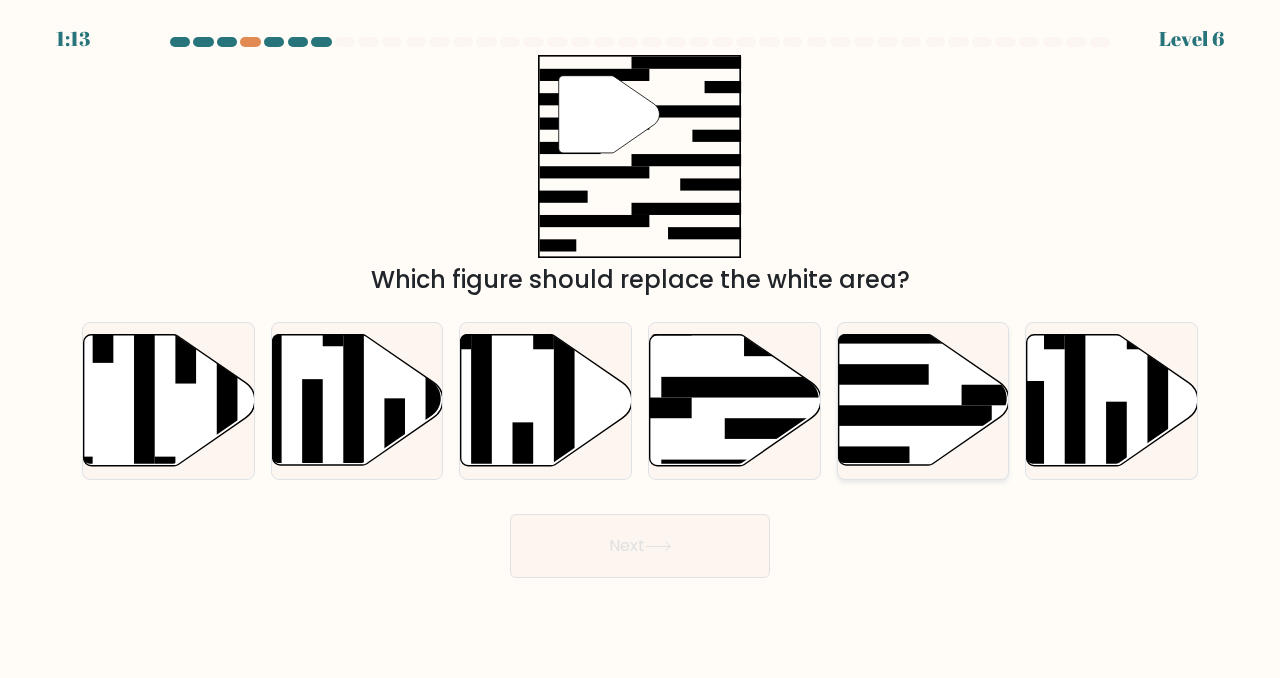 click 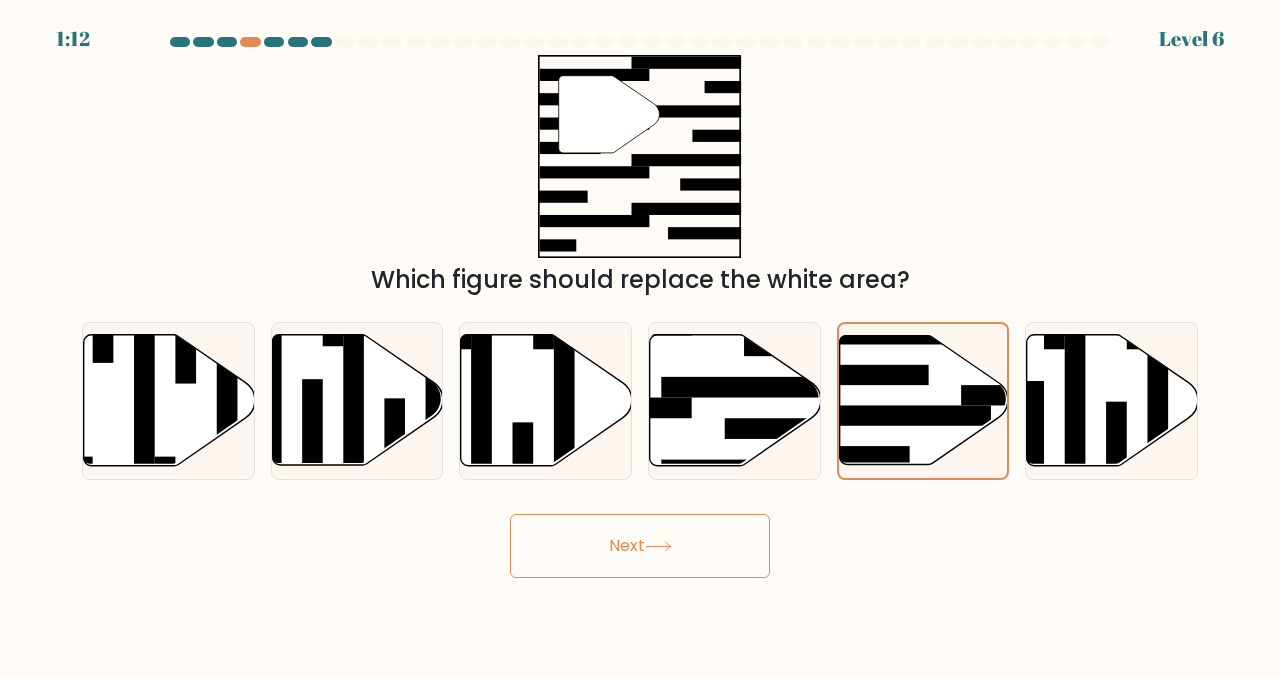 click on "Next" at bounding box center (640, 546) 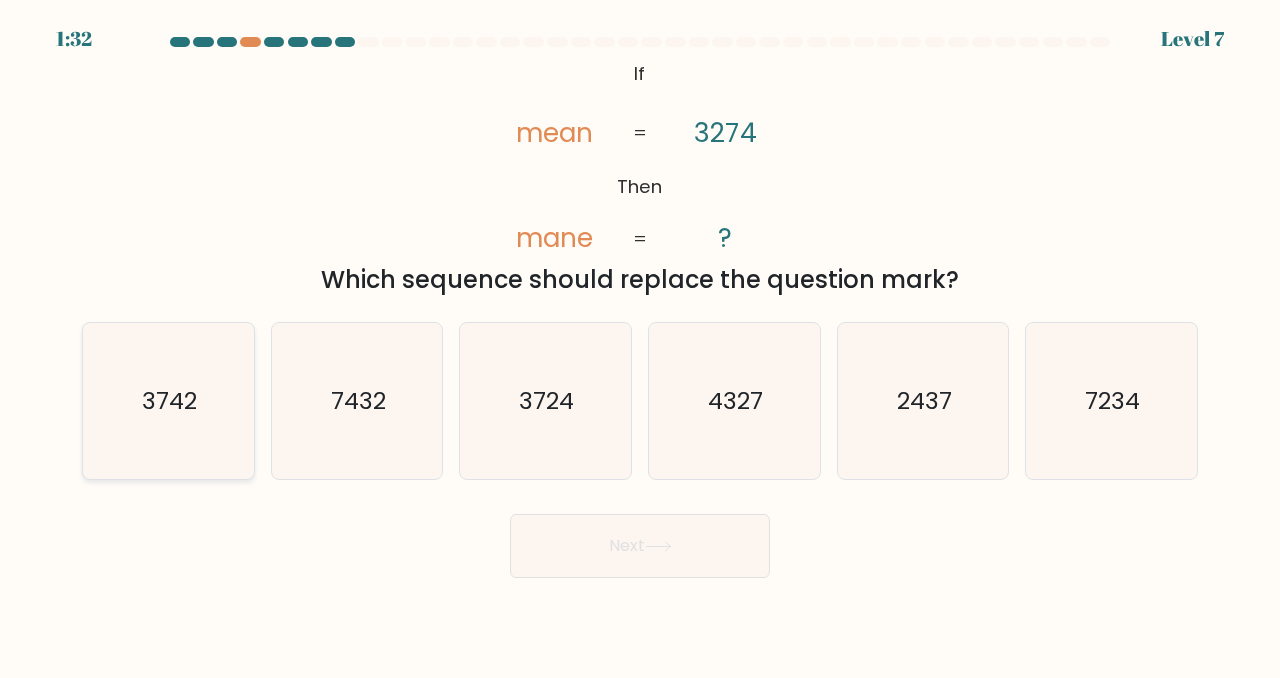 click on "3742" 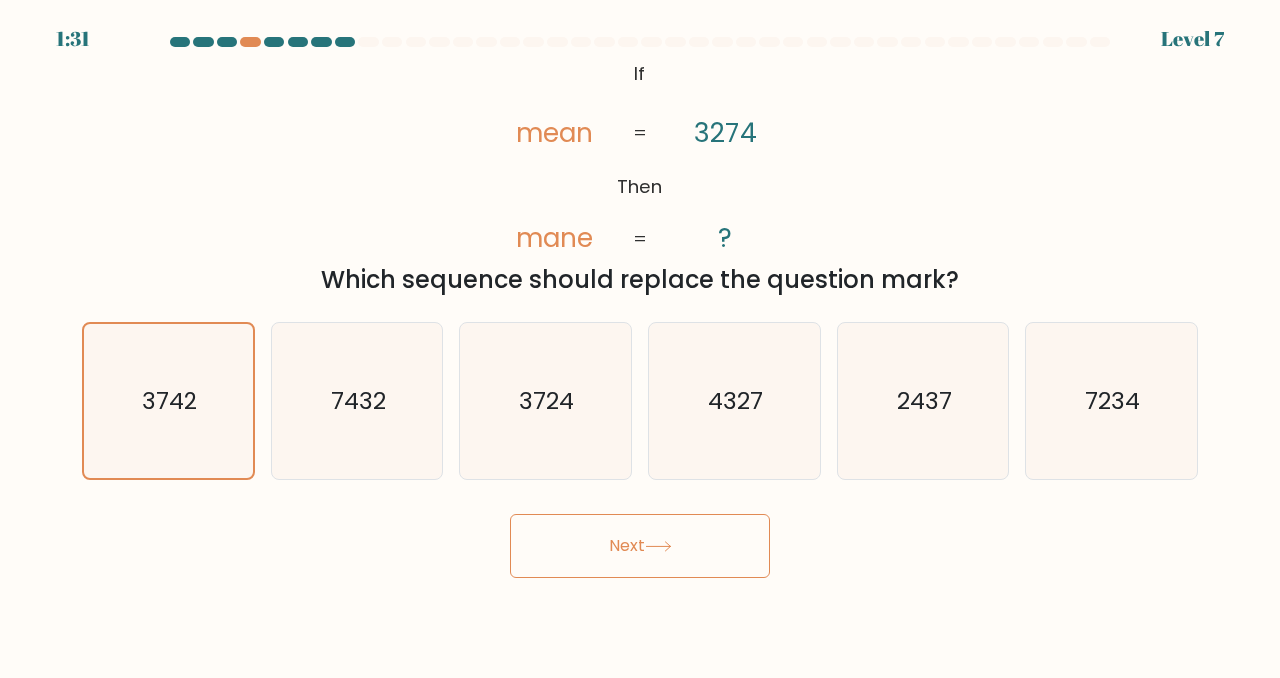 click on "Next" at bounding box center (640, 546) 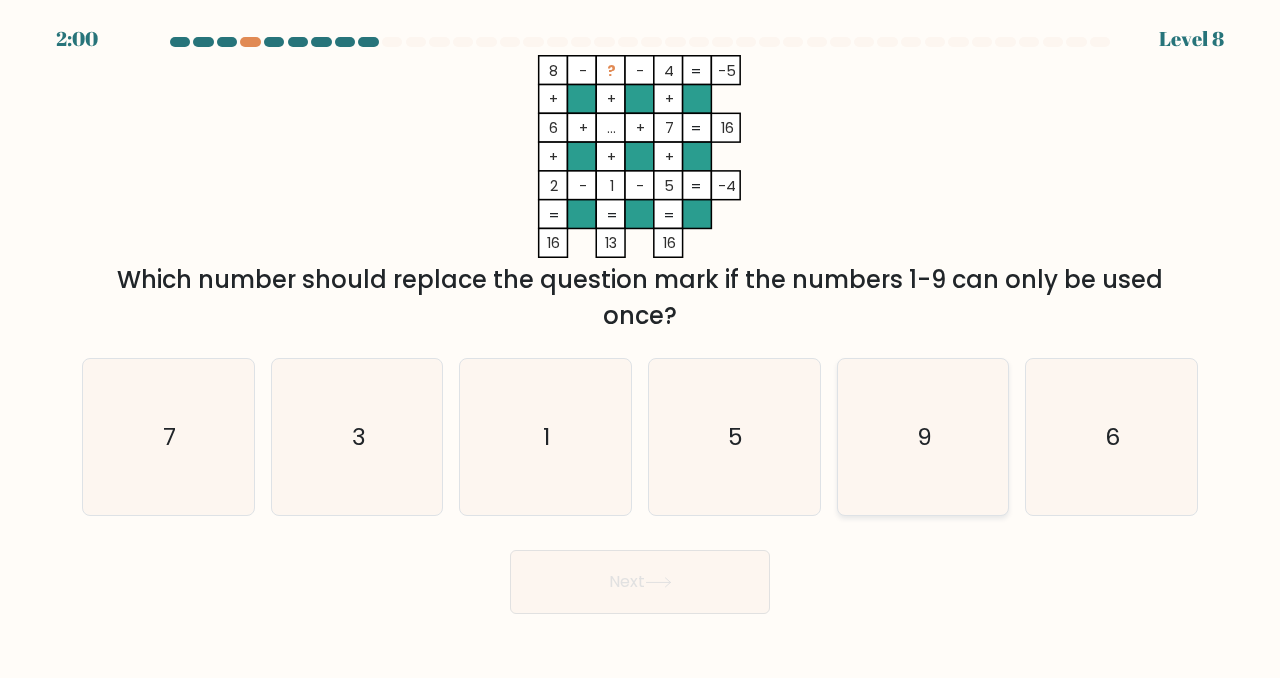click on "9" 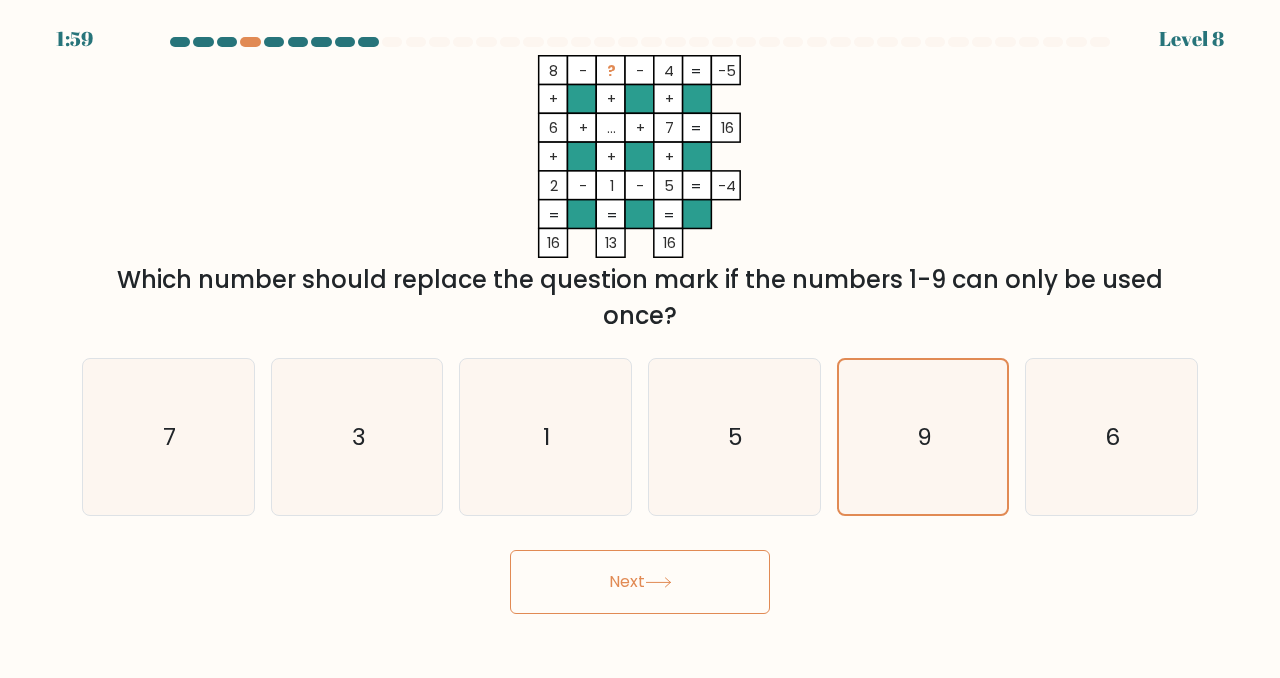 click on "Next" at bounding box center (640, 582) 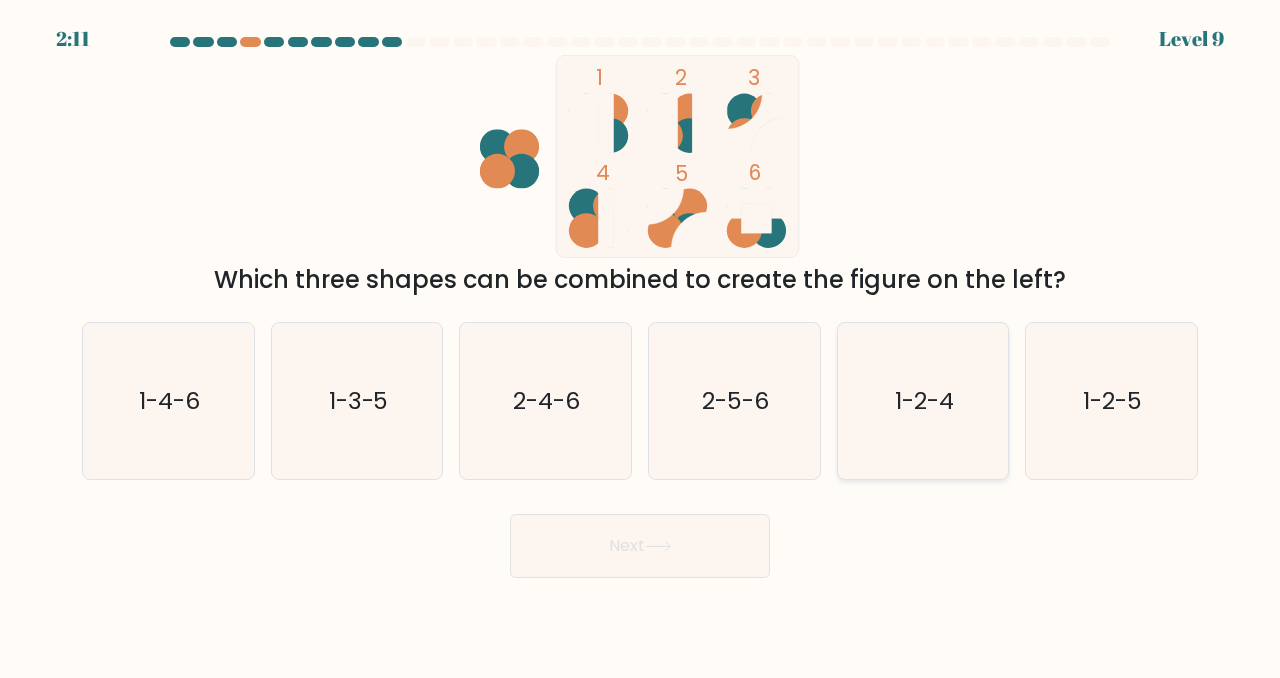 click on "1-2-4" 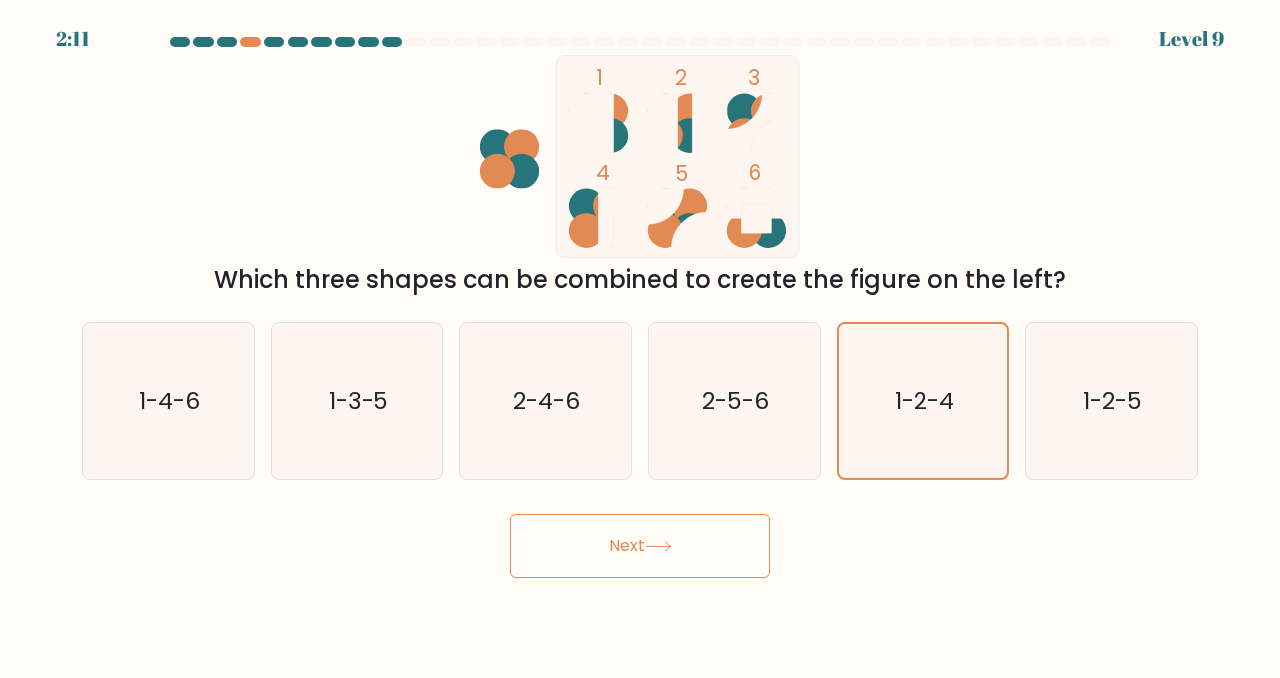 click on "Next" at bounding box center [640, 546] 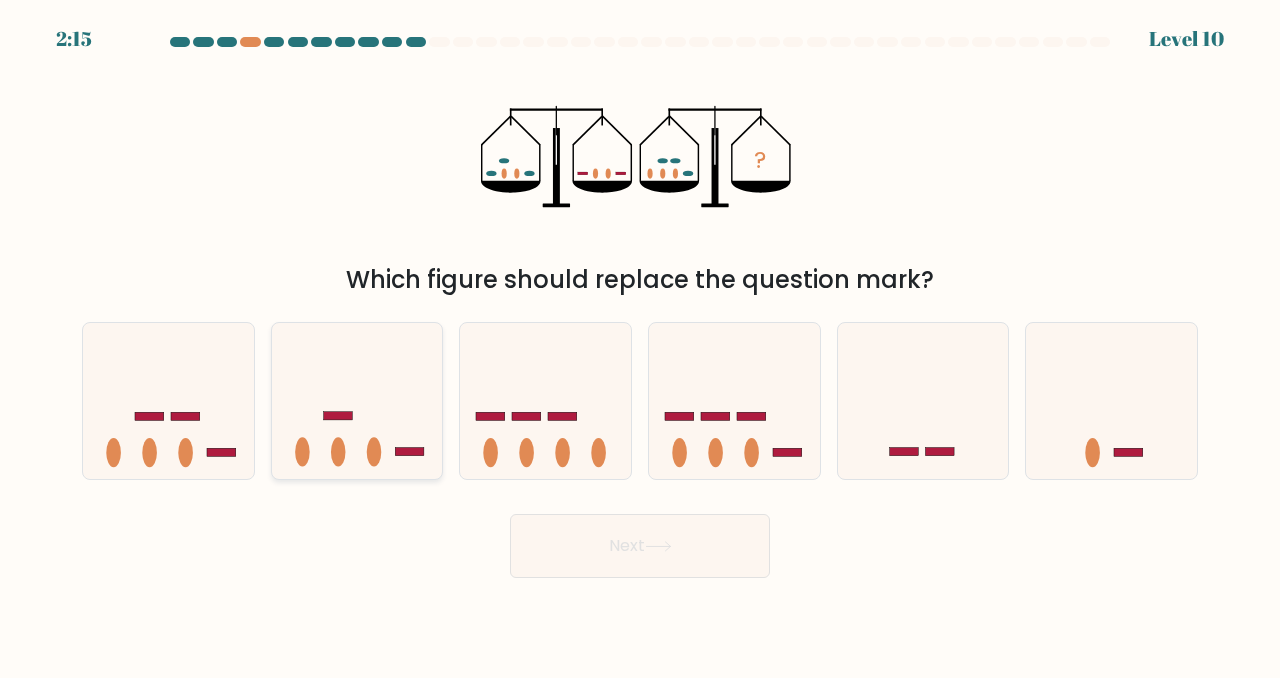 click 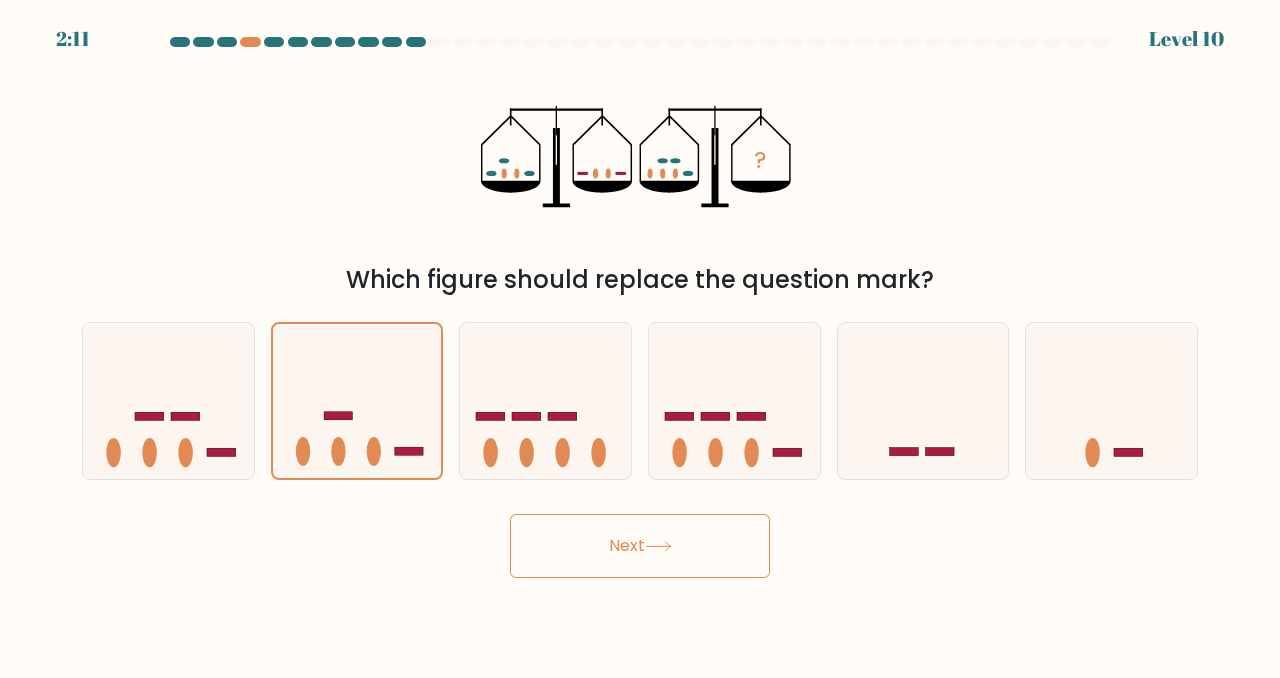 click on "Next" at bounding box center [640, 546] 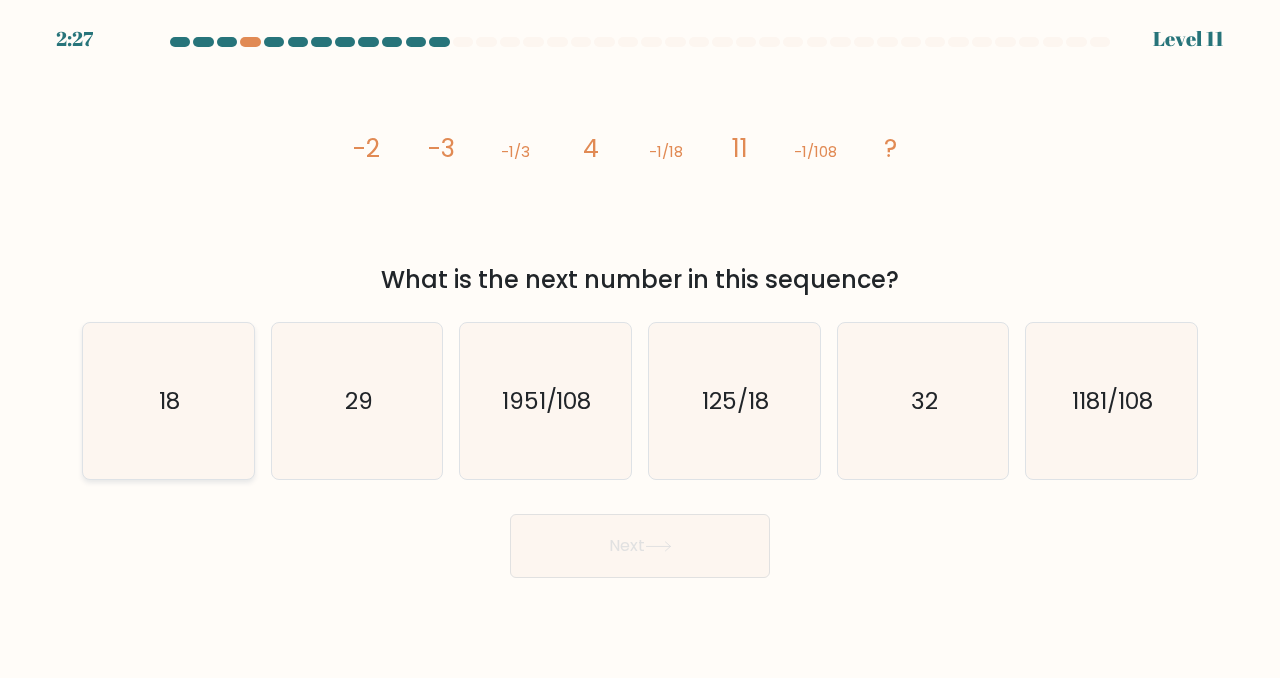 click on "18" 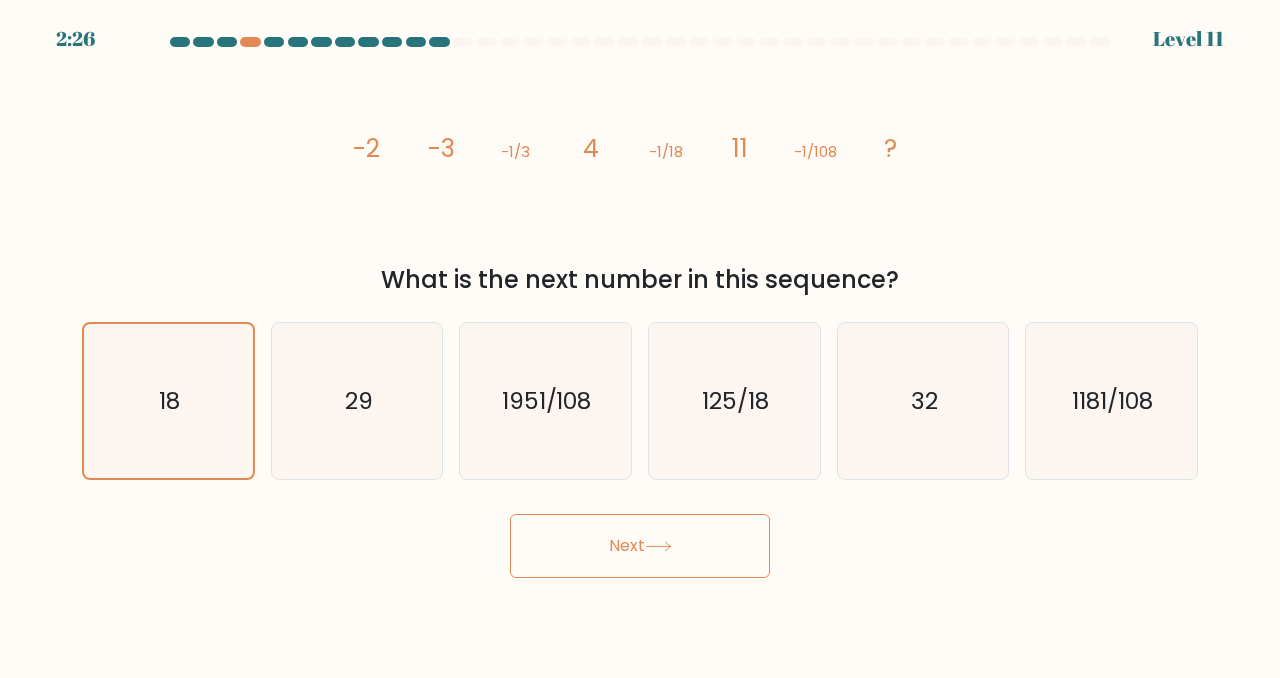 click on "Next" at bounding box center [640, 546] 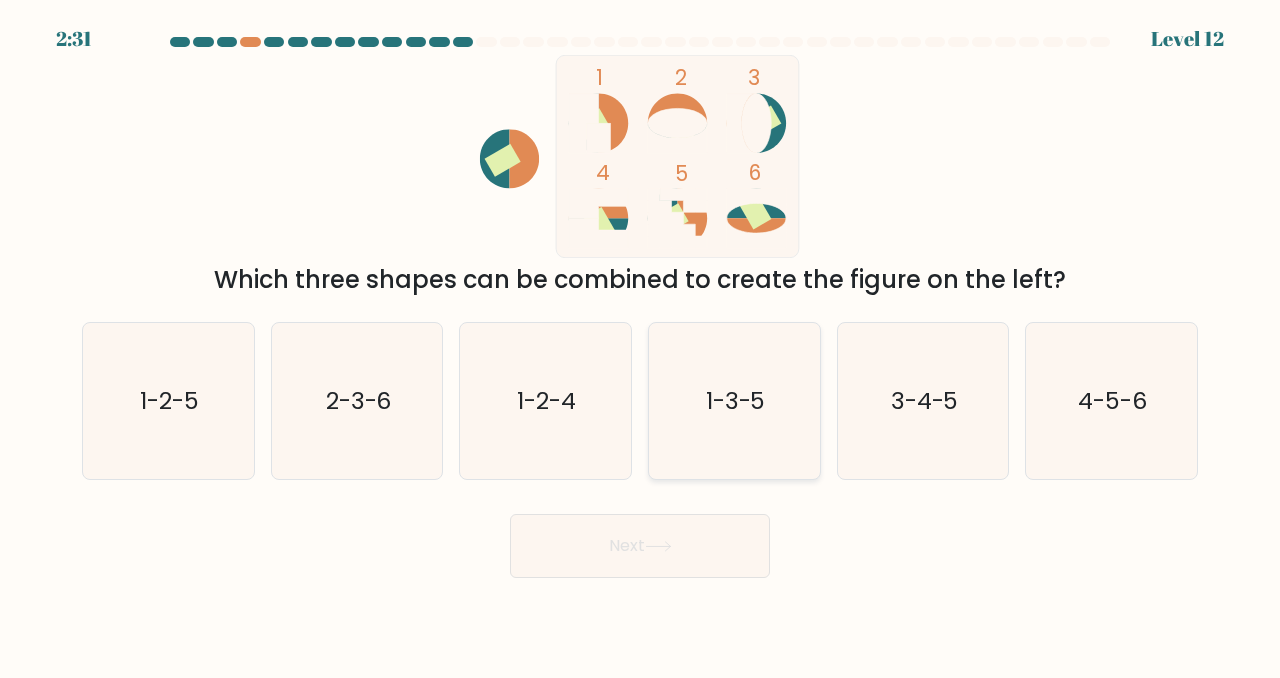click on "1-3-5" 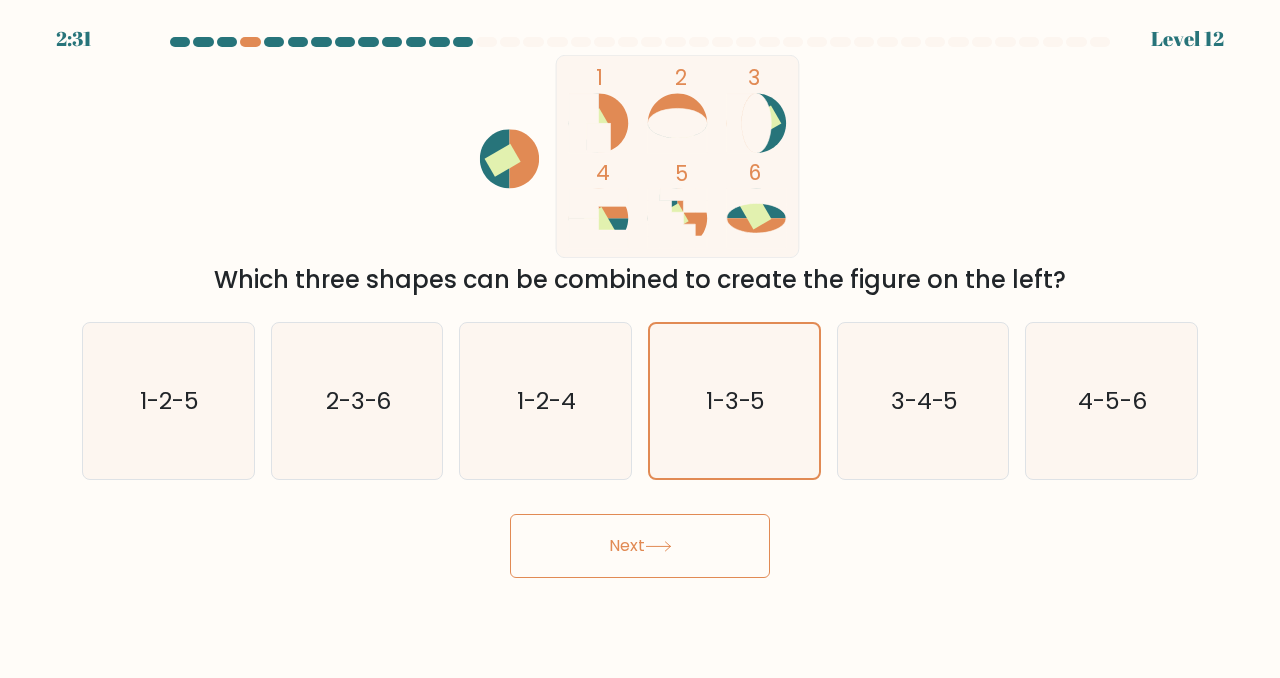 click on "Next" at bounding box center (640, 546) 